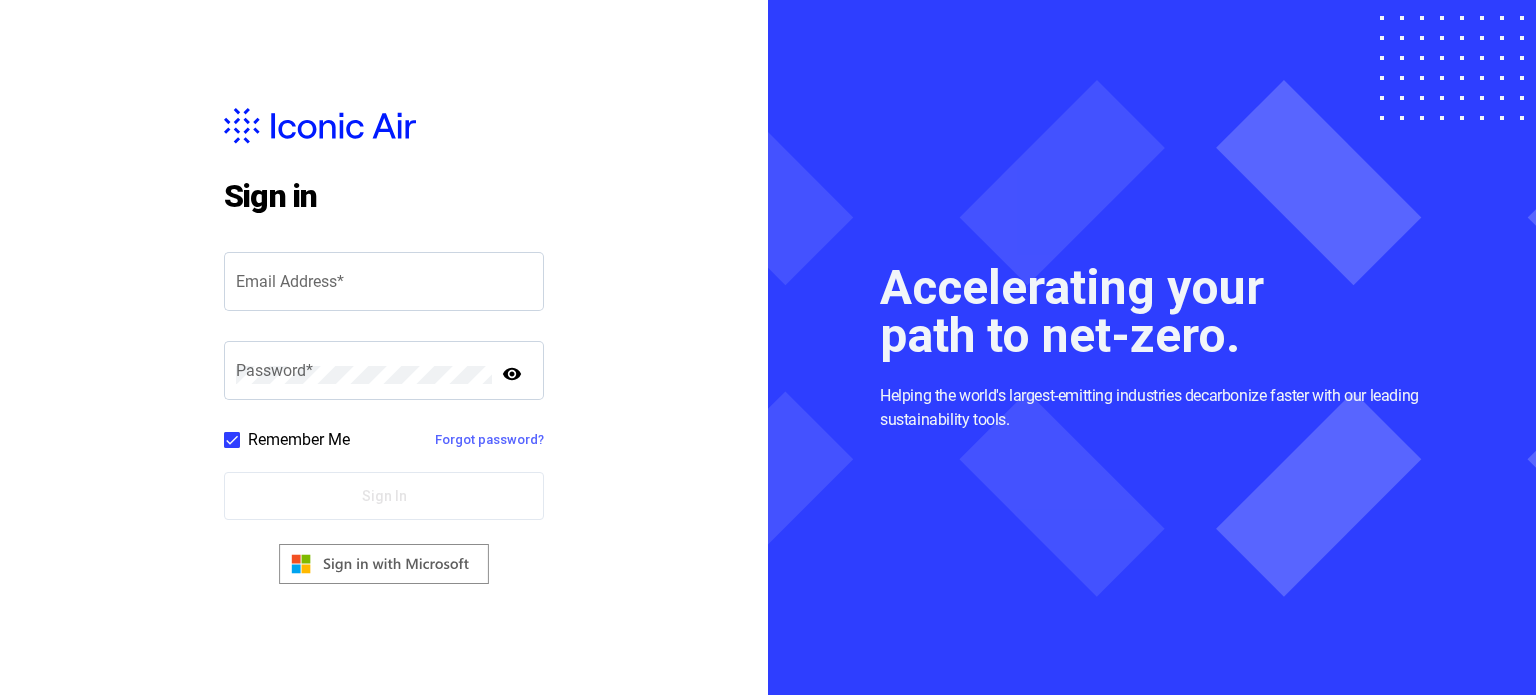 scroll, scrollTop: 0, scrollLeft: 0, axis: both 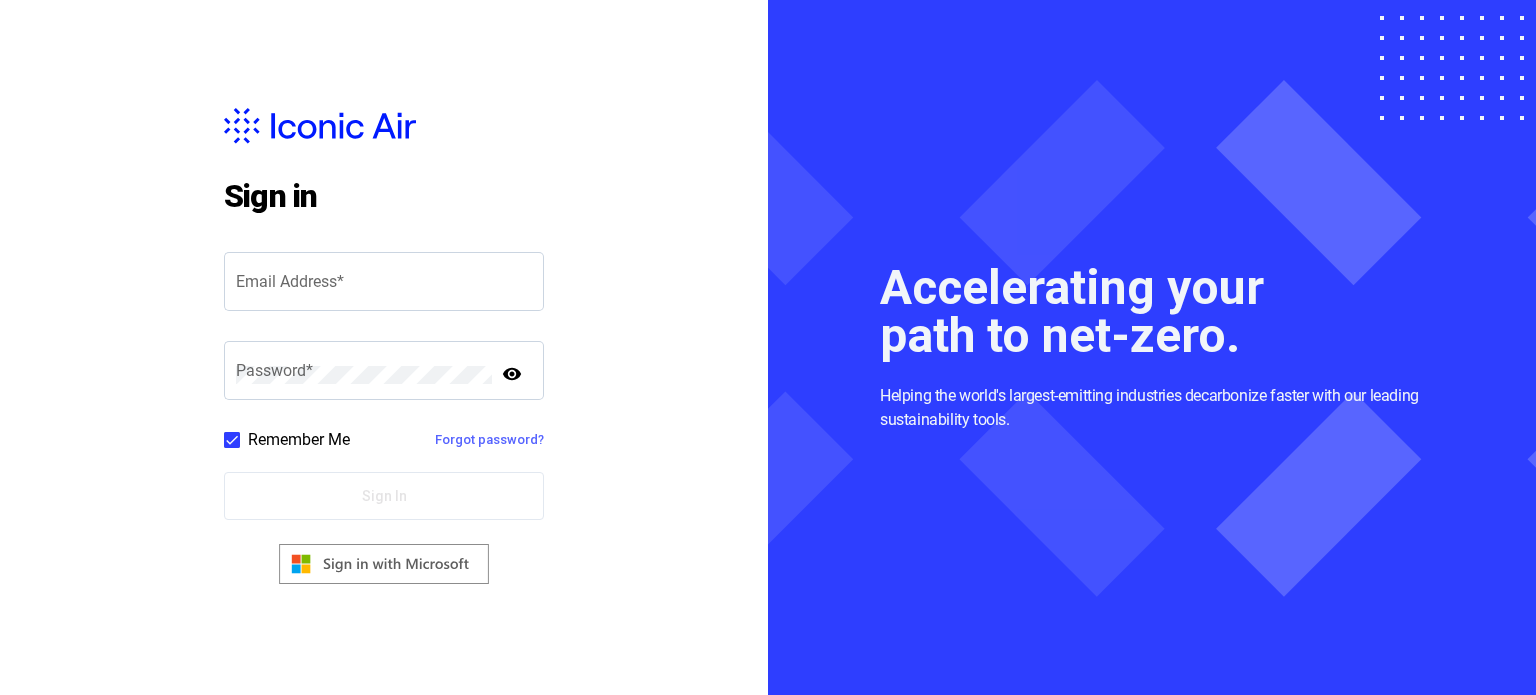 click 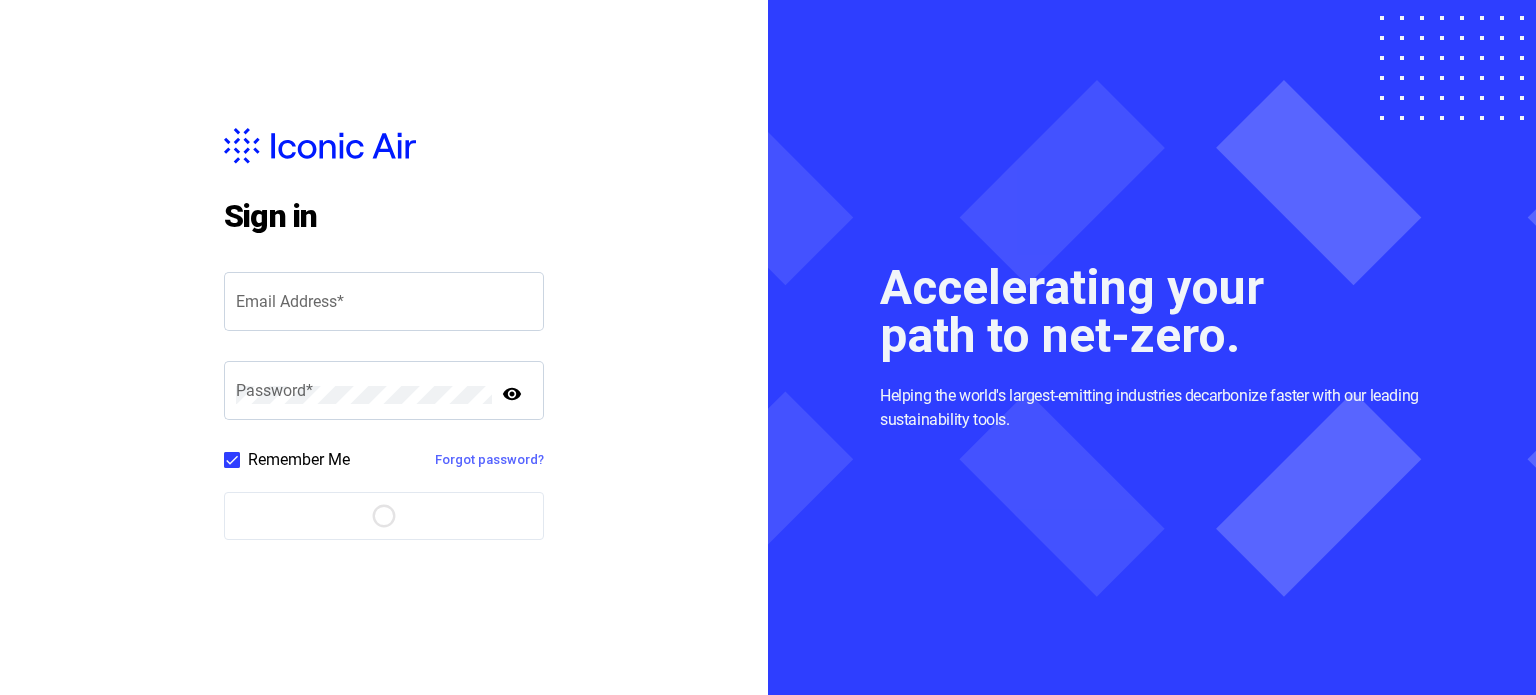 scroll, scrollTop: 0, scrollLeft: 0, axis: both 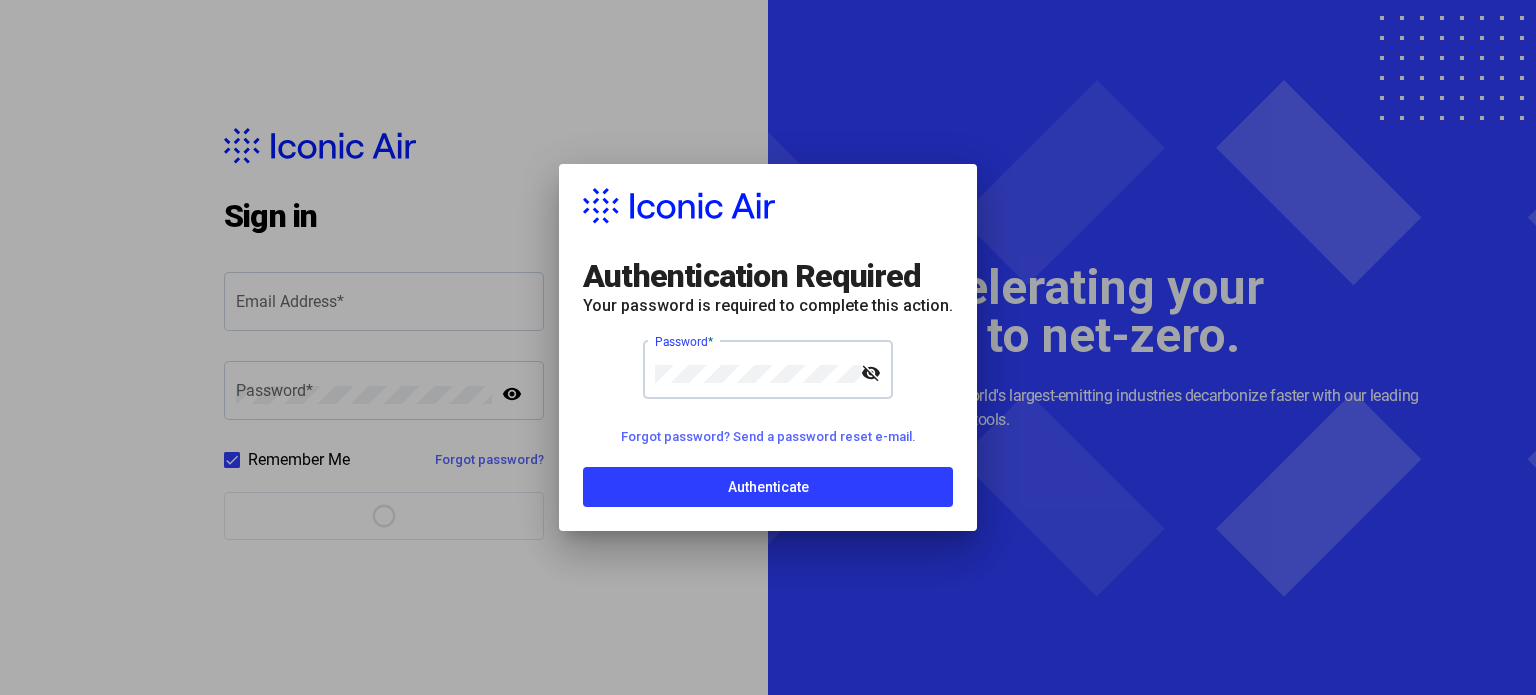 click on "Authenticate" at bounding box center (768, 487) 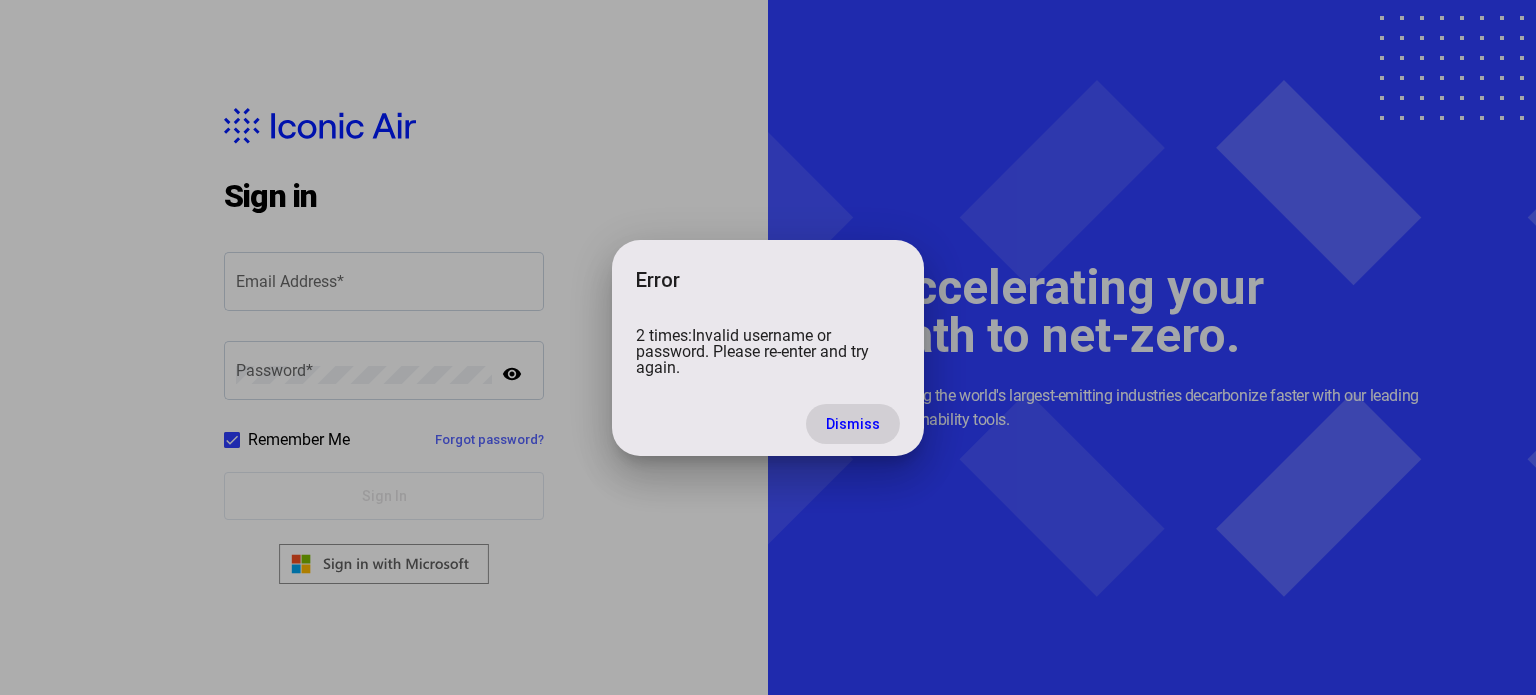click on "Dismiss" at bounding box center (853, 424) 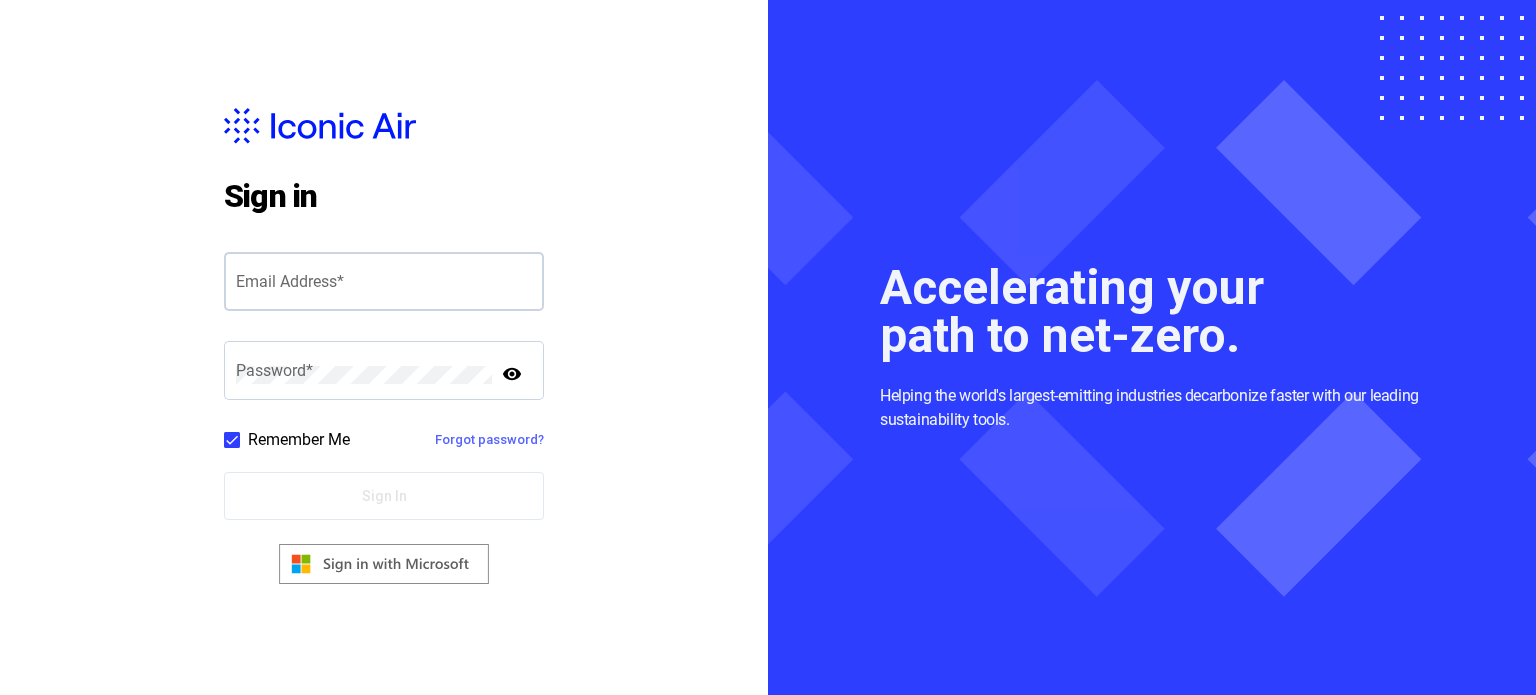 click on "Email Address  *" 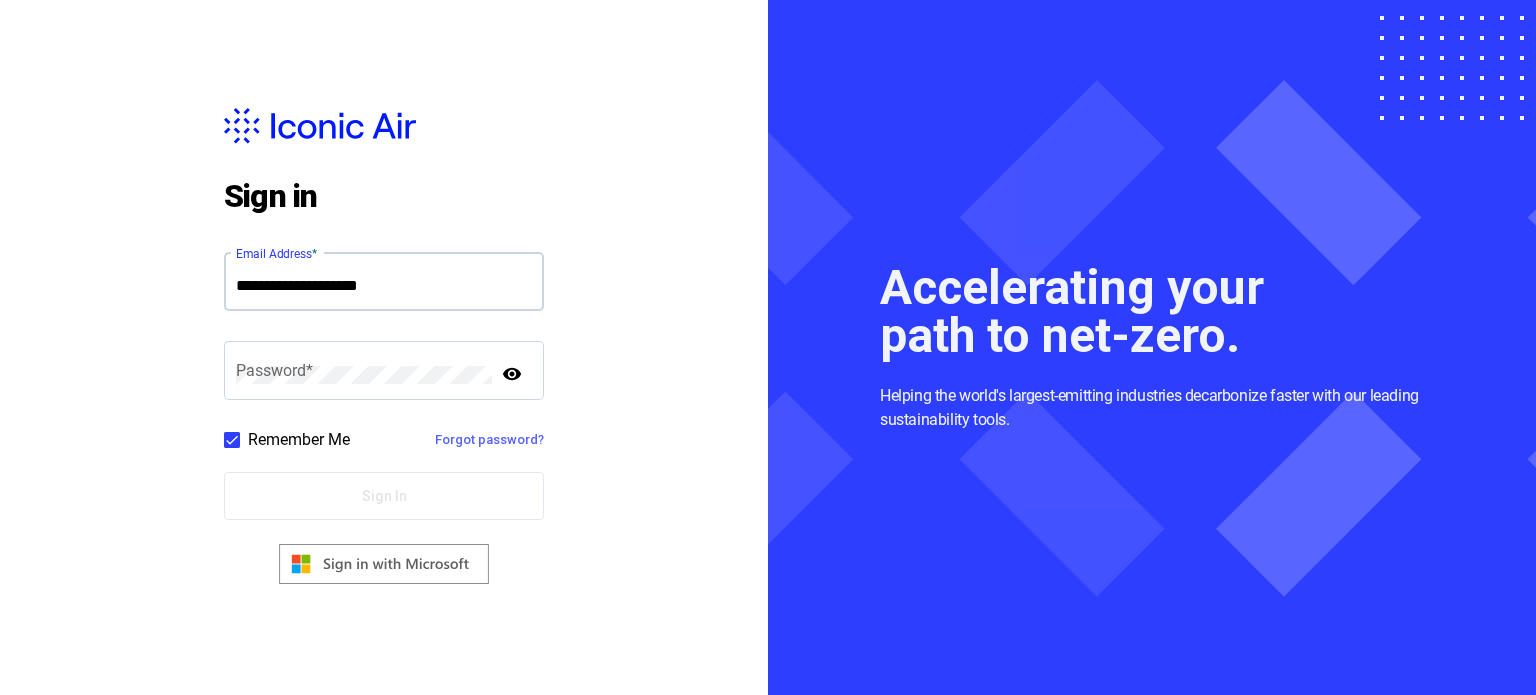 type on "**********" 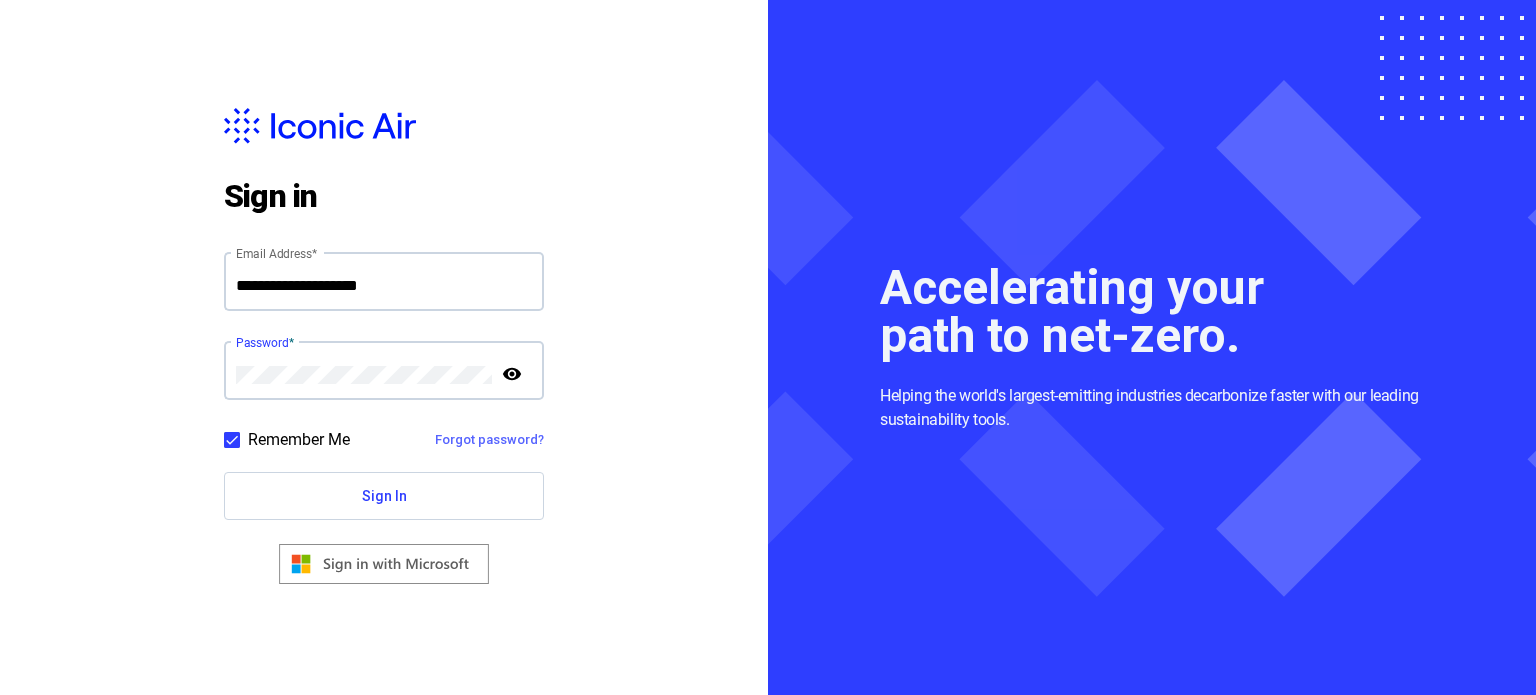 click on "Sign In" 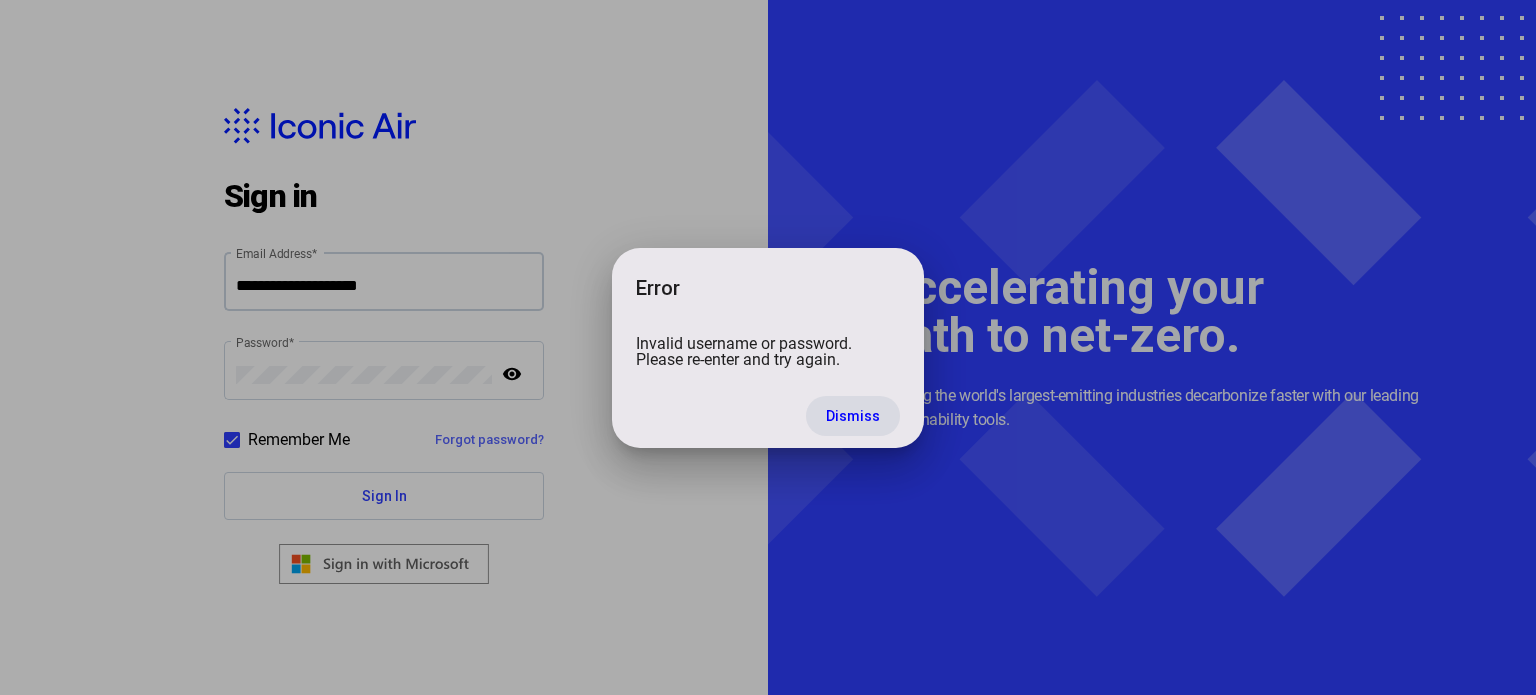 type 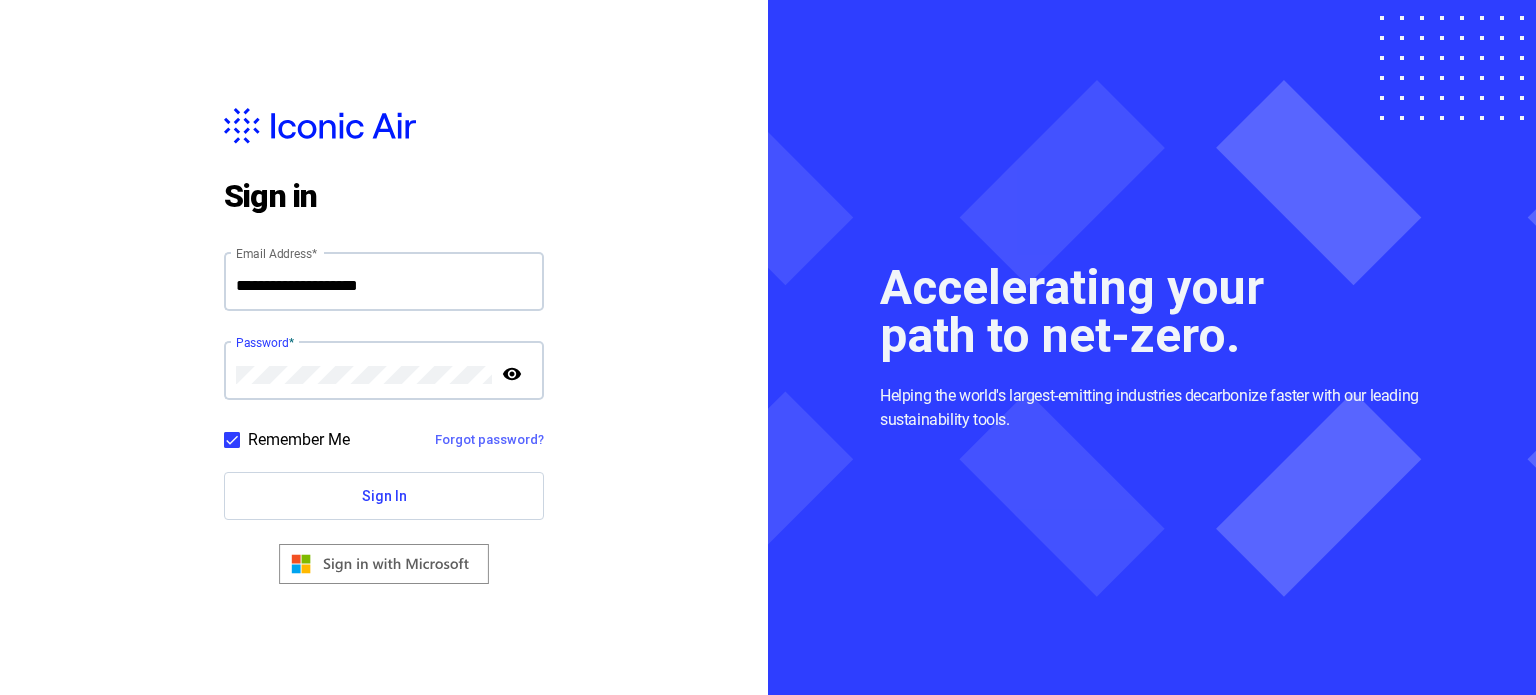 click on "Sign In" 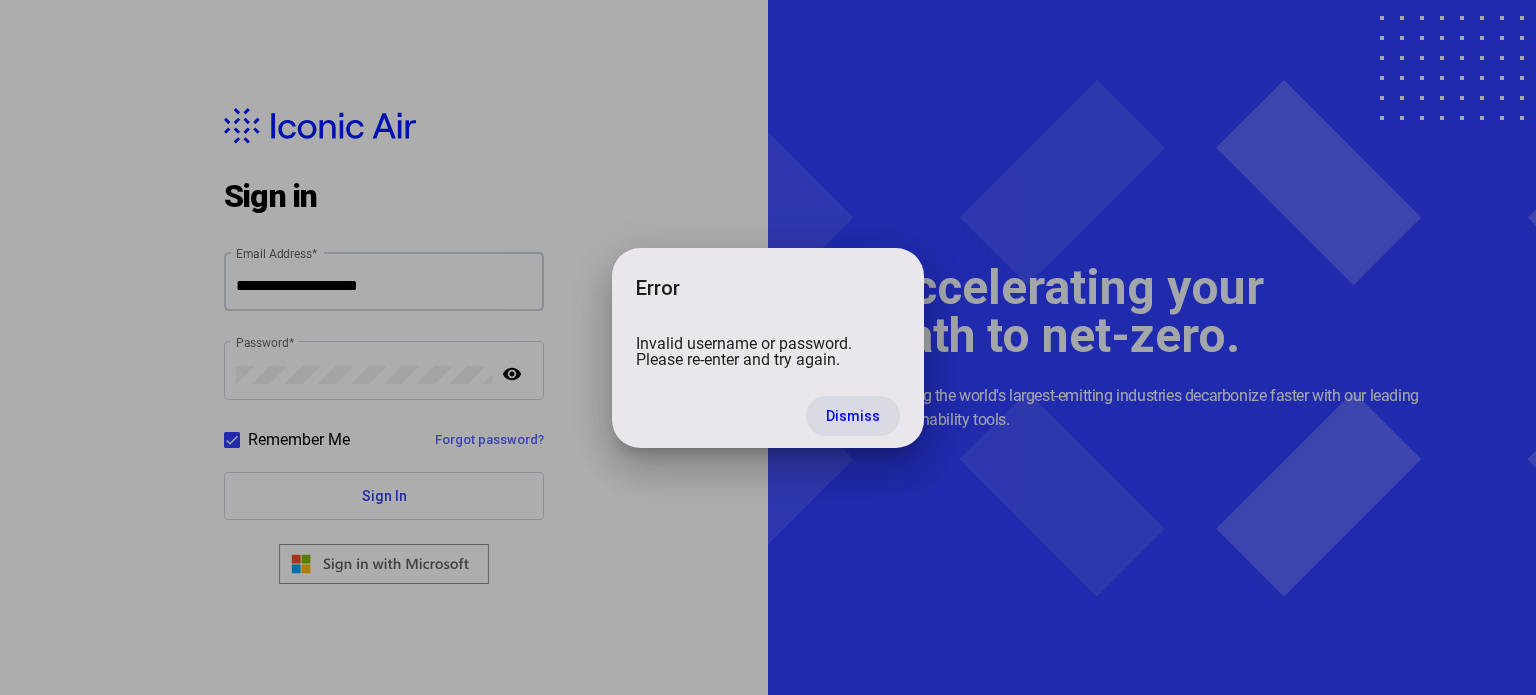 type 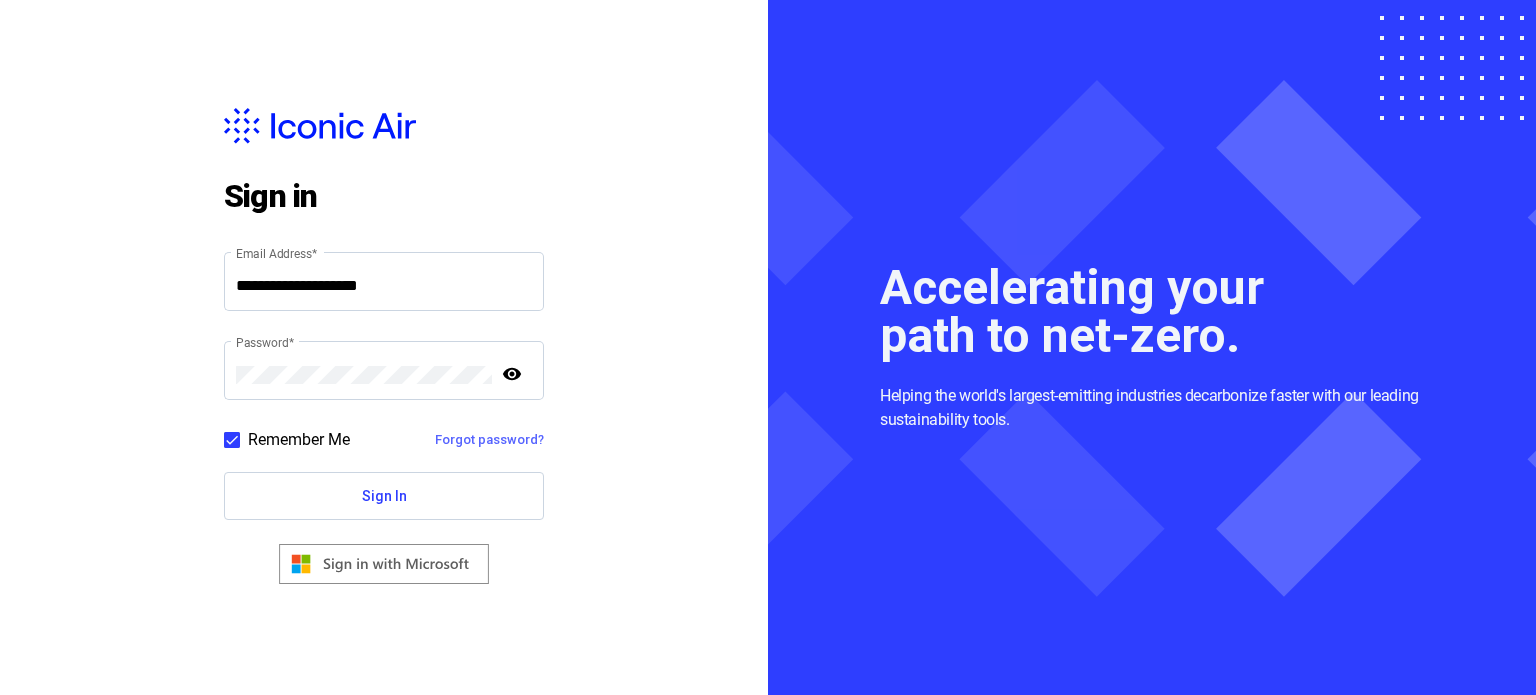 click 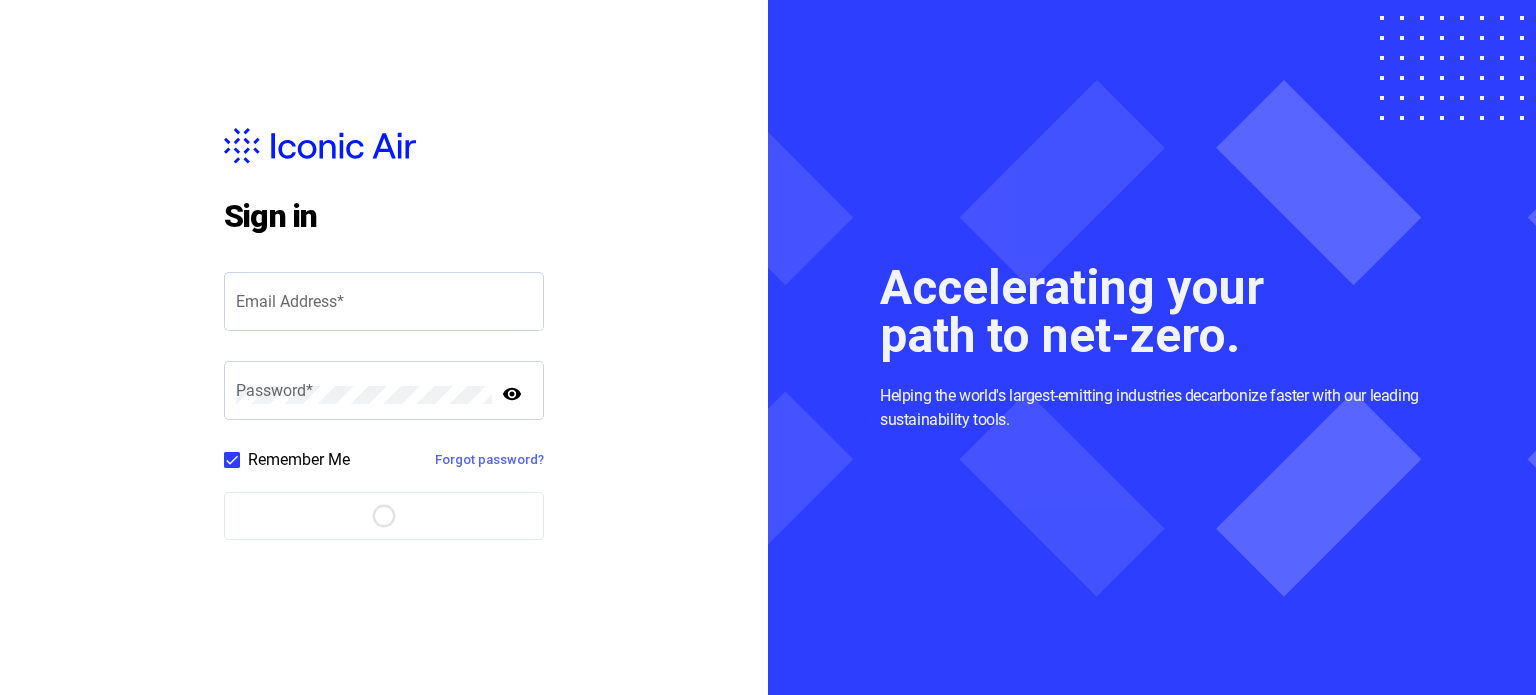 scroll, scrollTop: 0, scrollLeft: 0, axis: both 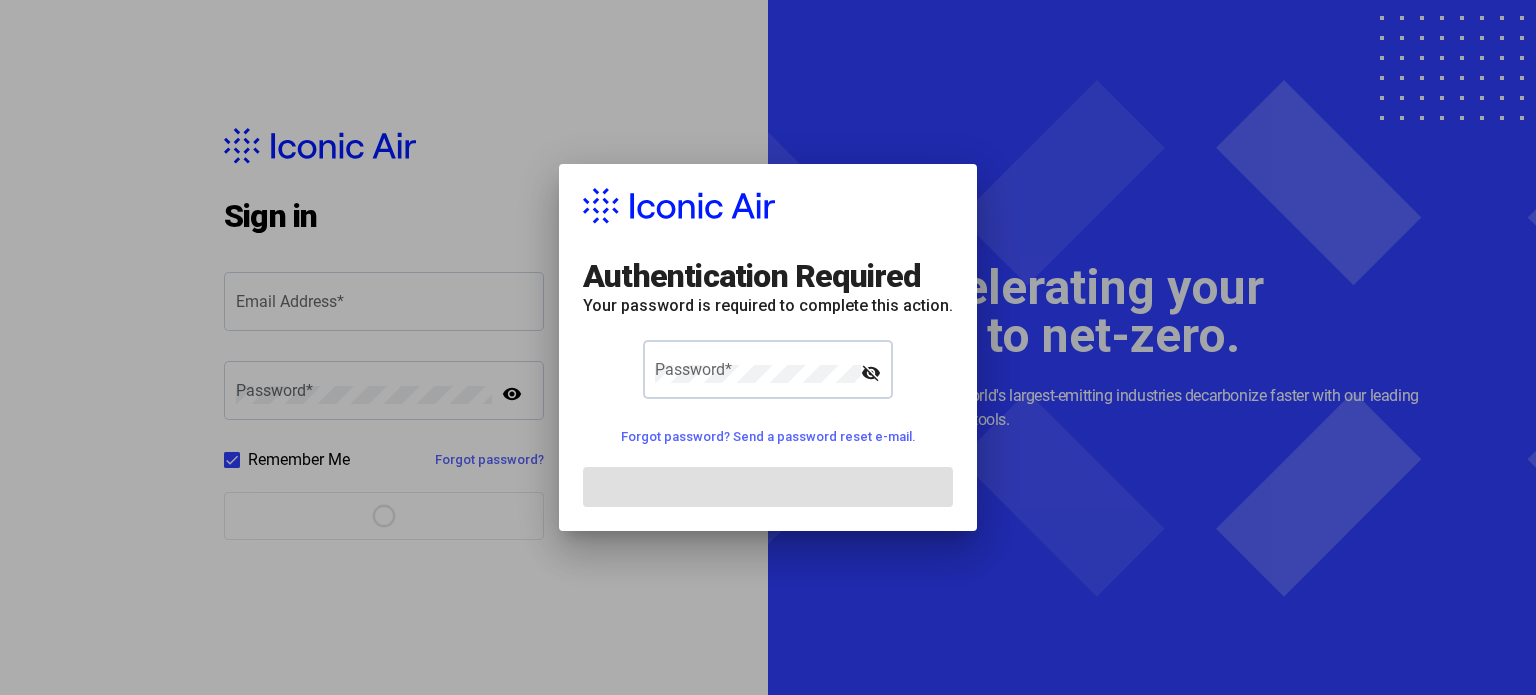click on "Password  *" at bounding box center (758, 367) 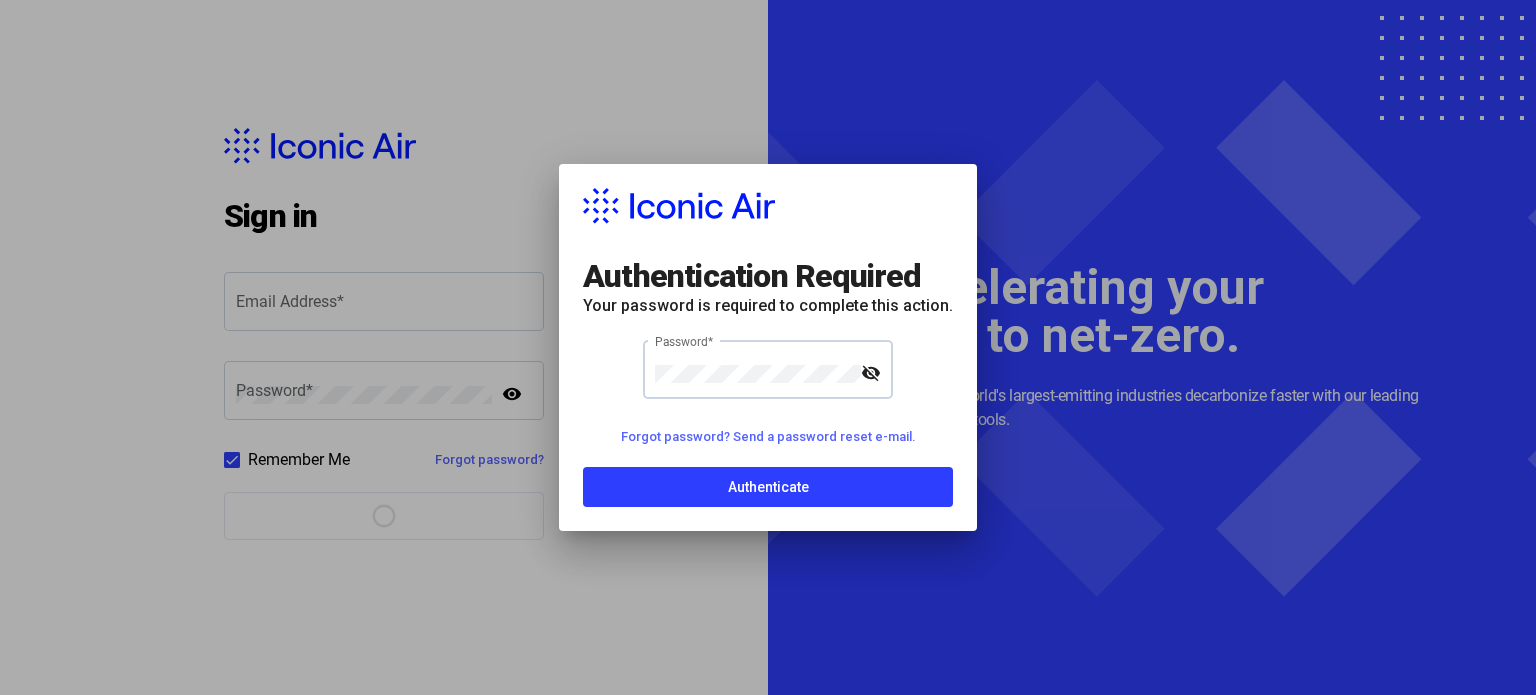 click on "visibility_off" at bounding box center (871, 373) 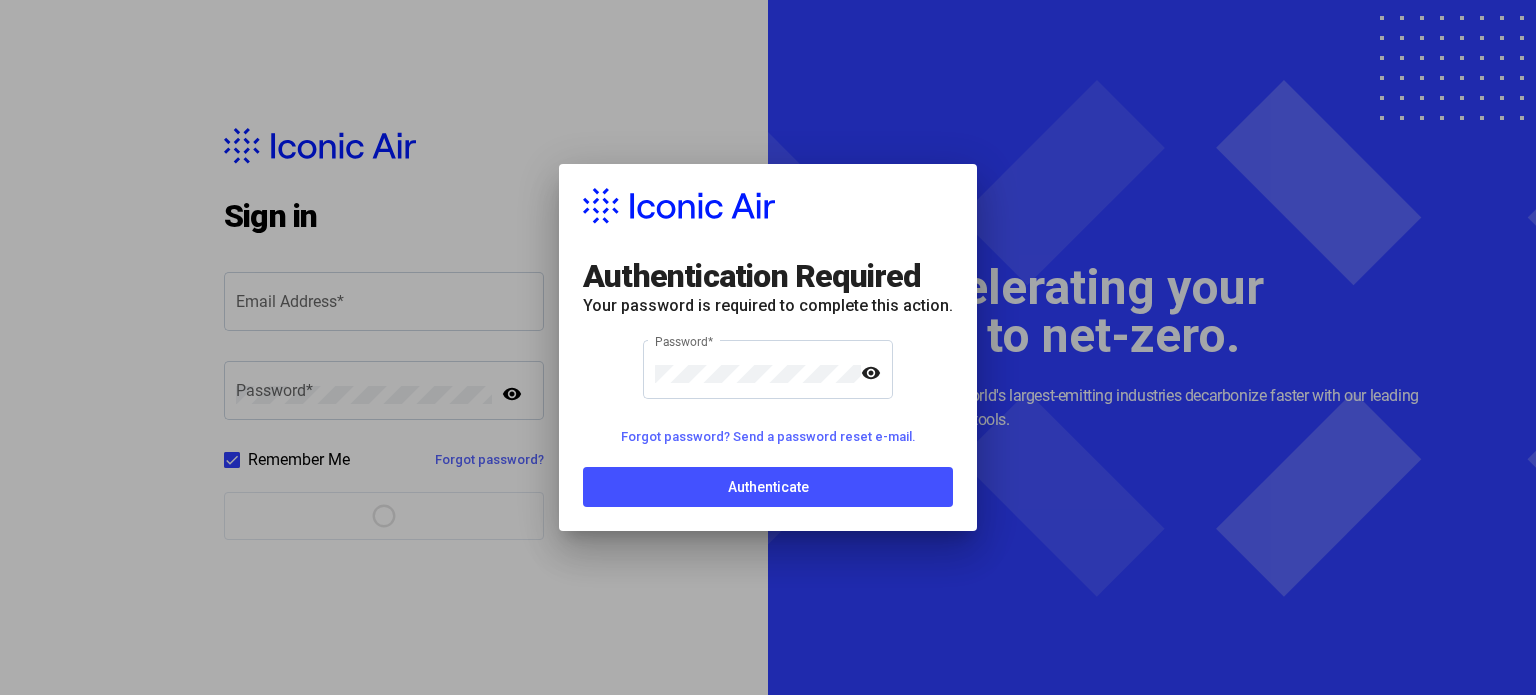 click on "Authenticate" at bounding box center [768, 487] 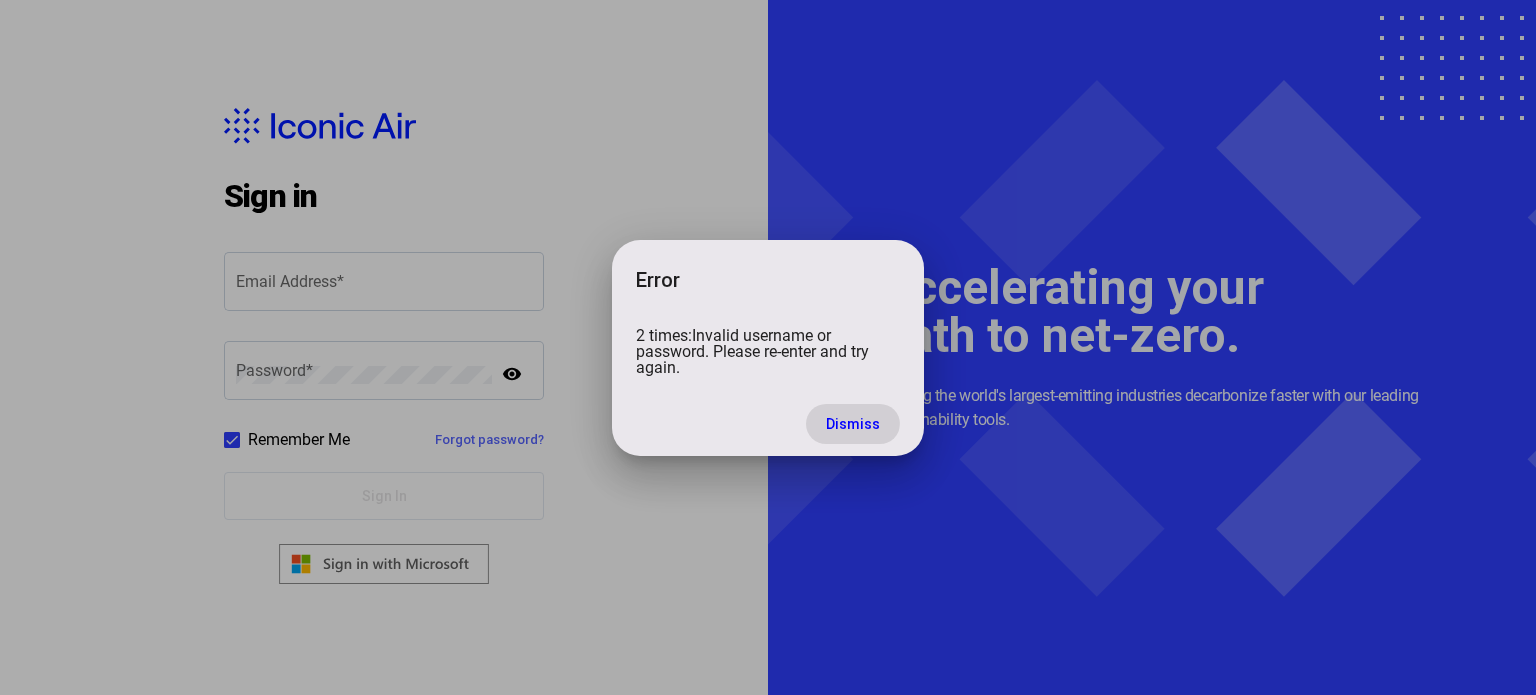 click on "Dismiss" at bounding box center (853, 424) 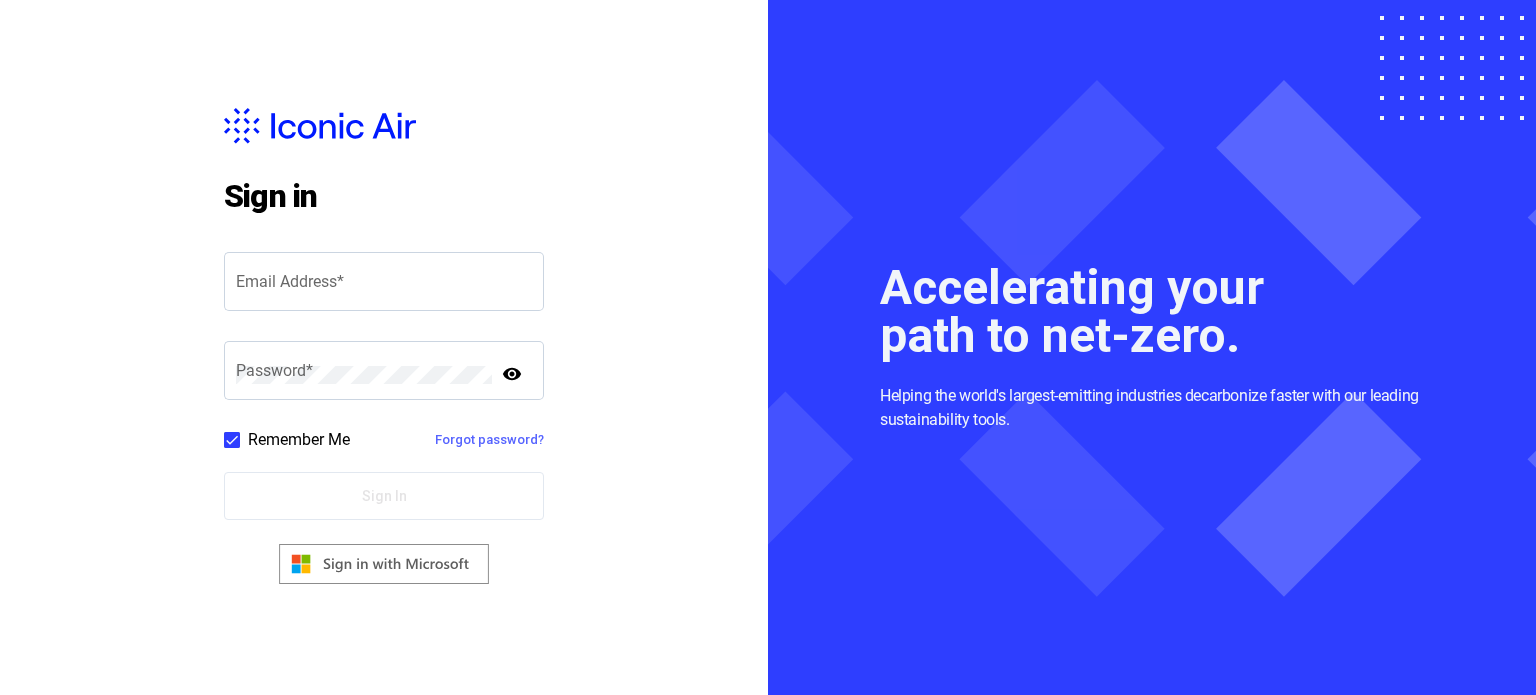 click 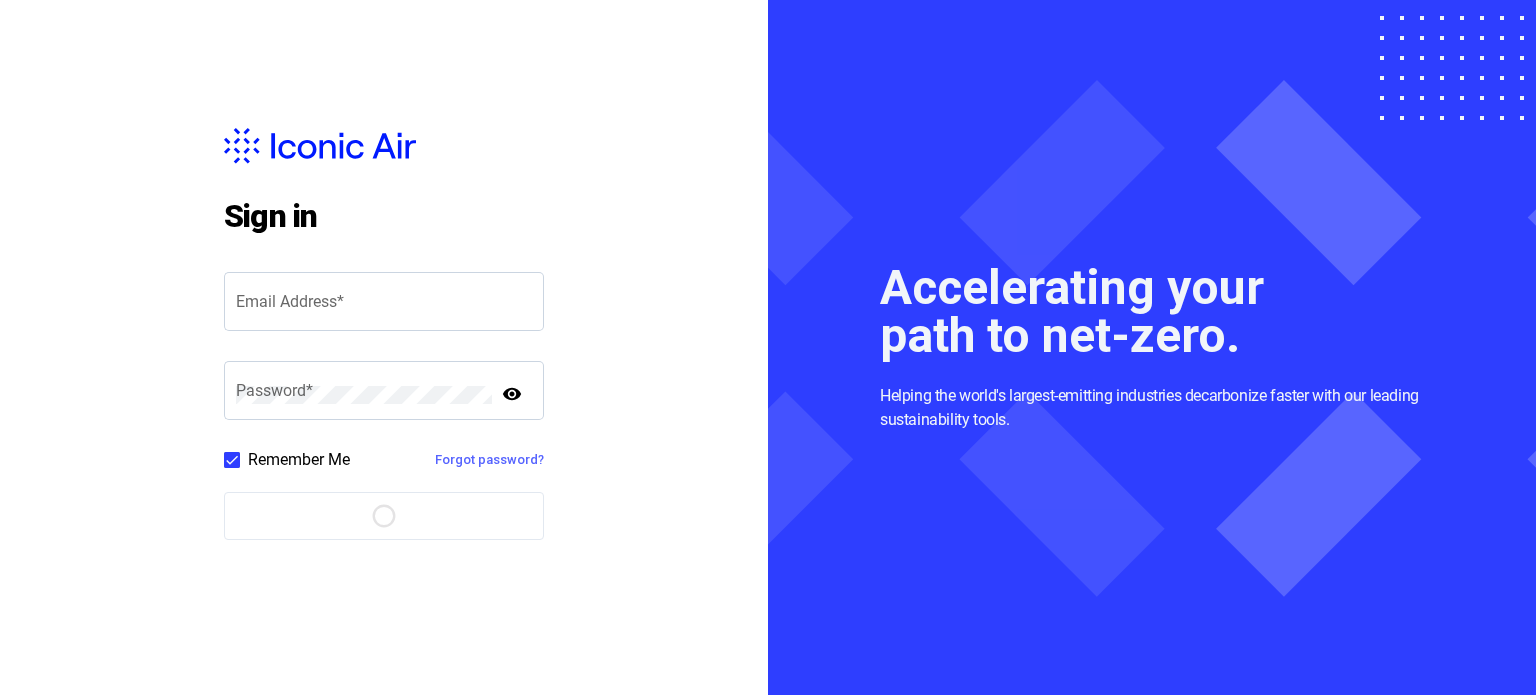 scroll, scrollTop: 0, scrollLeft: 0, axis: both 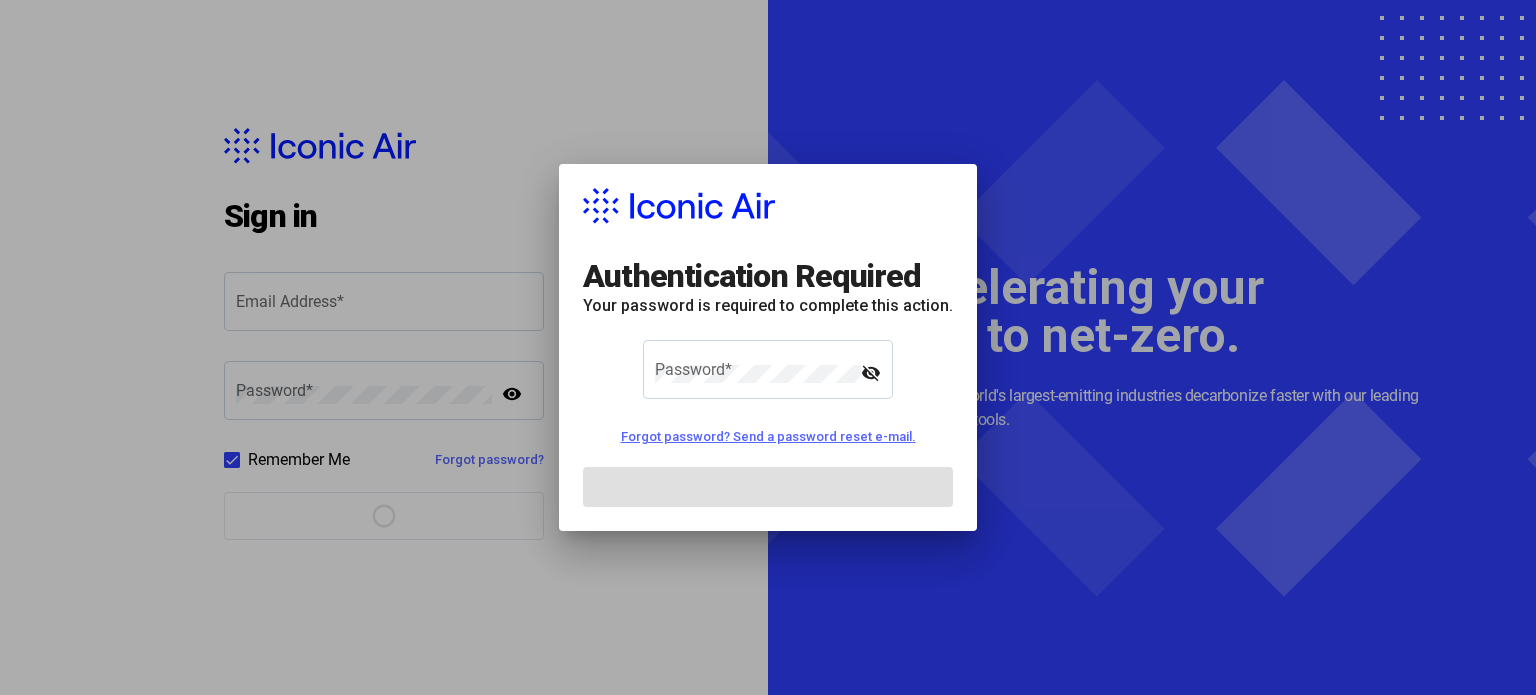 click on "Forgot password? Send a password reset e-mail." at bounding box center (768, 436) 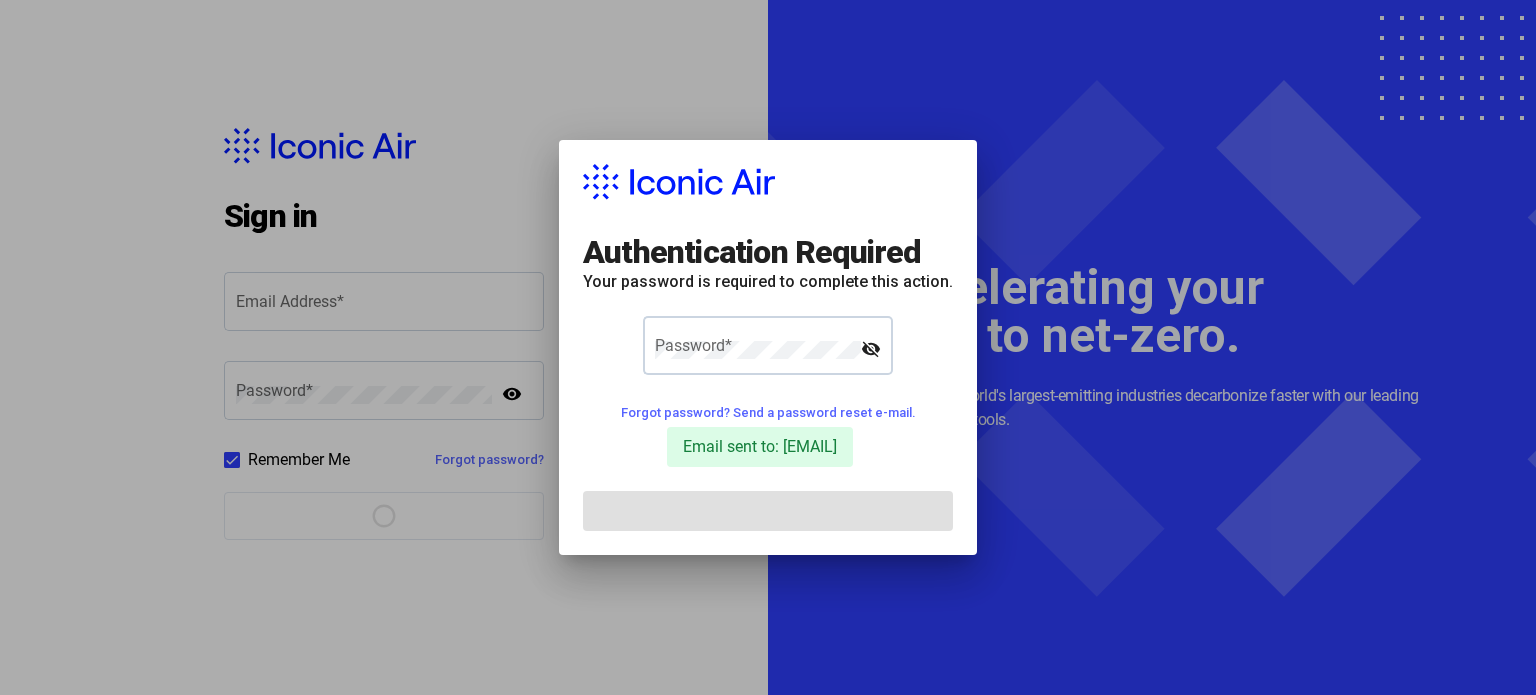 click on "Password  *" at bounding box center [758, 343] 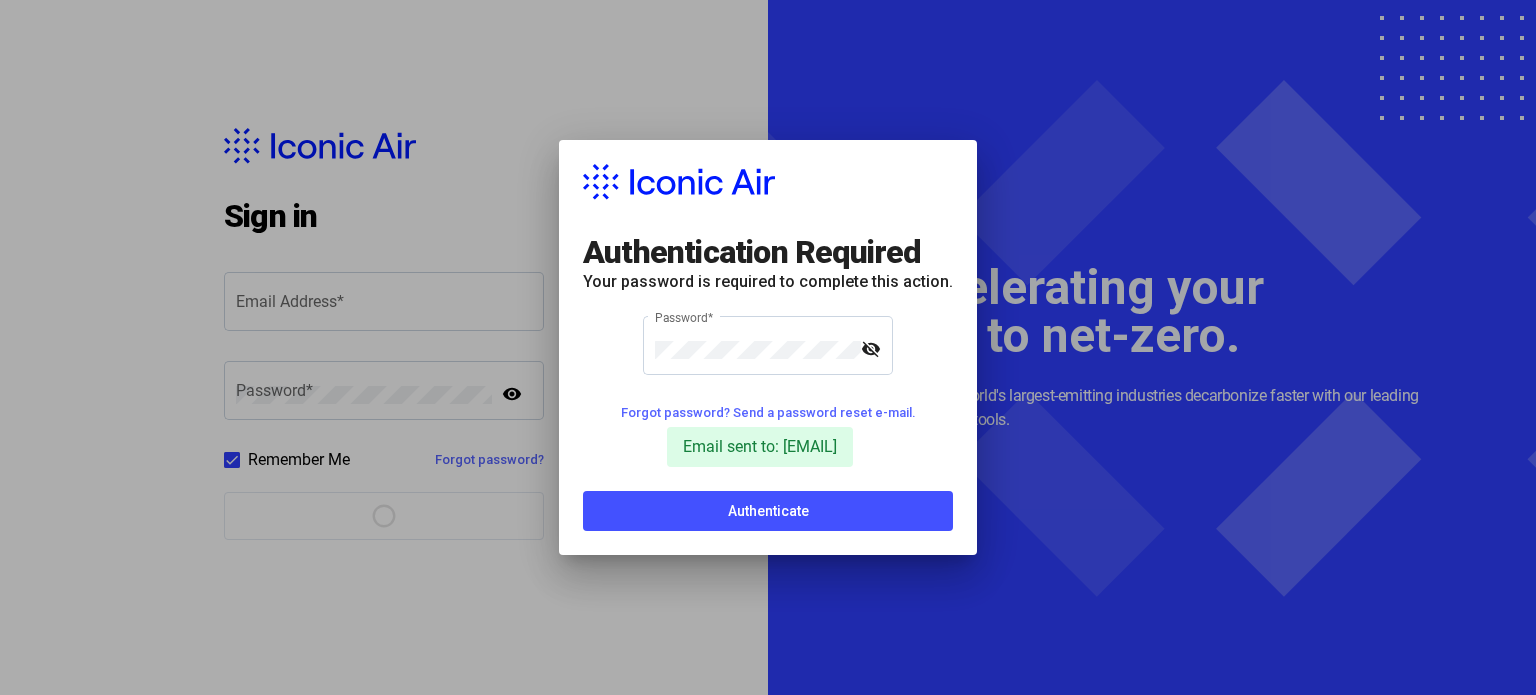 click on "Authenticate" at bounding box center (768, 511) 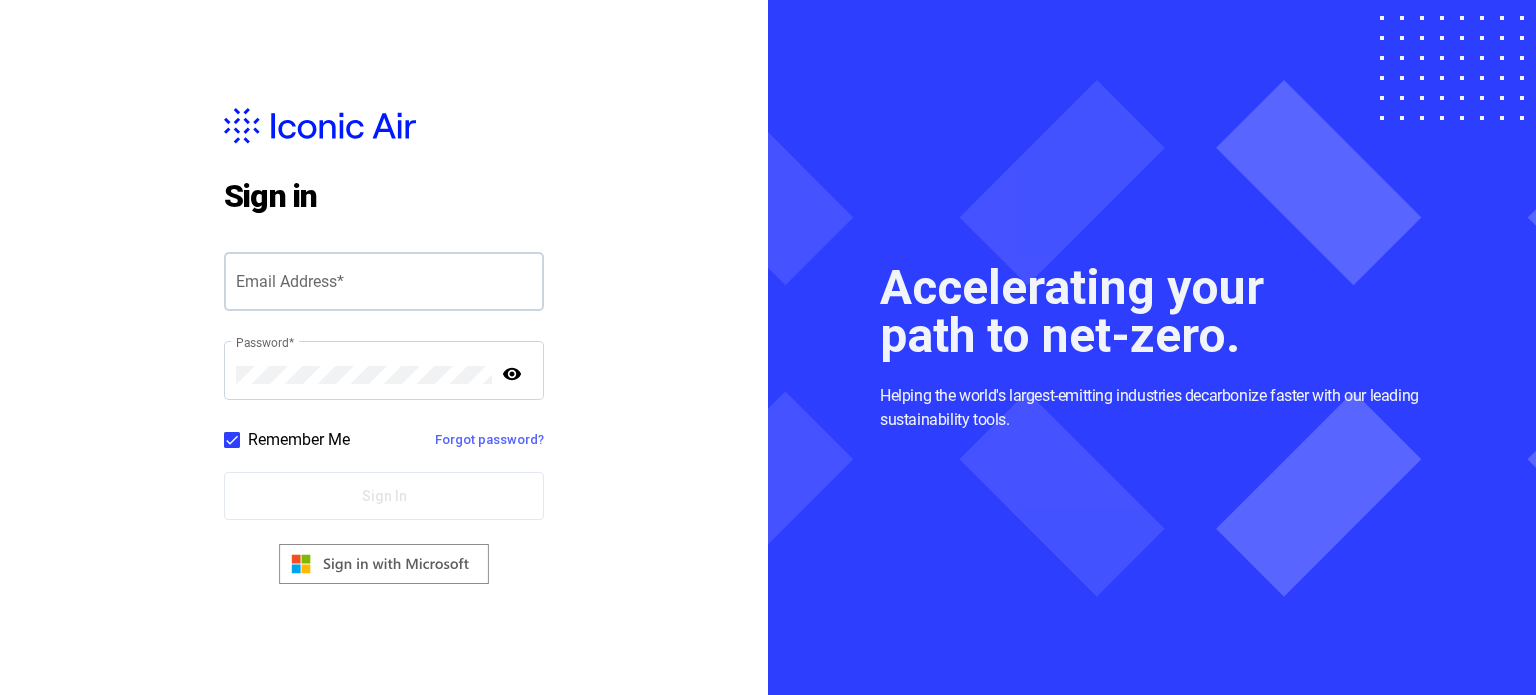 click on "Email Address  *" 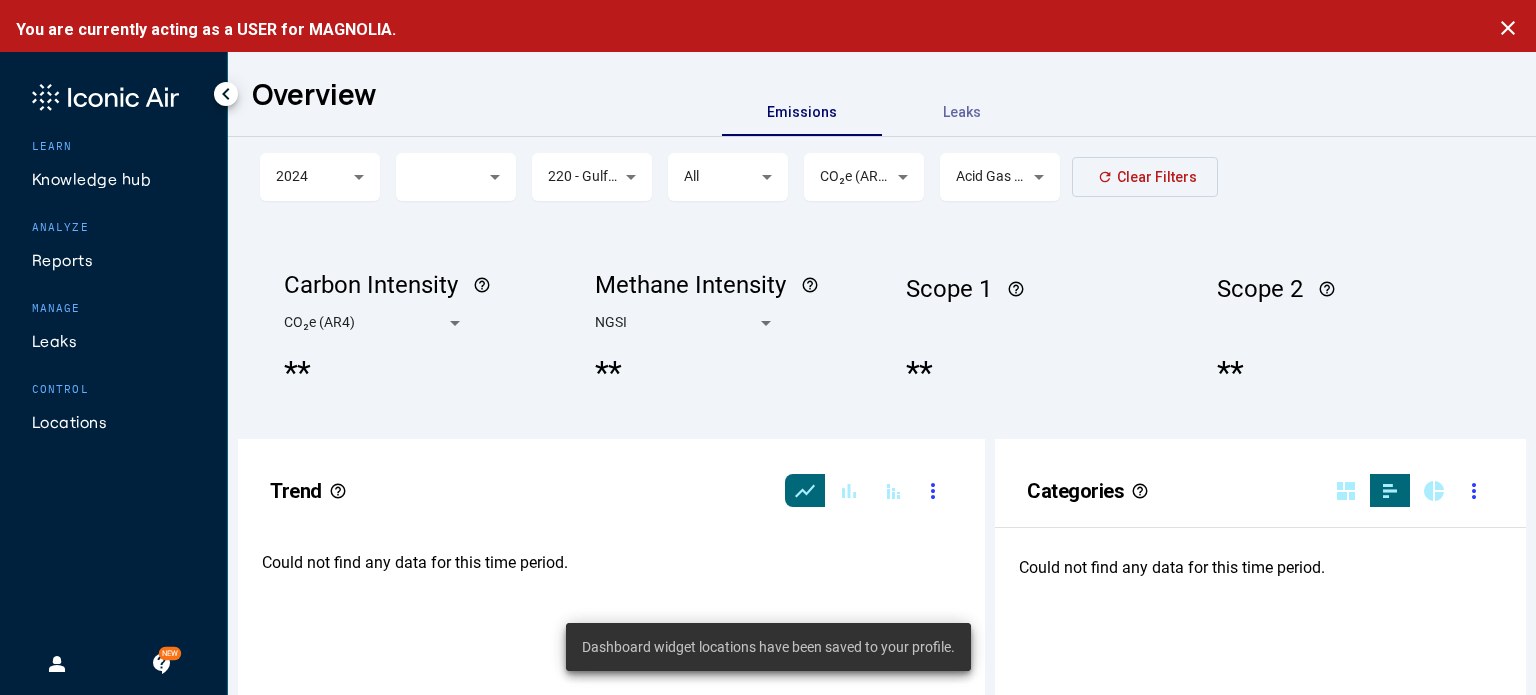 scroll, scrollTop: 999489, scrollLeft: 999360, axis: both 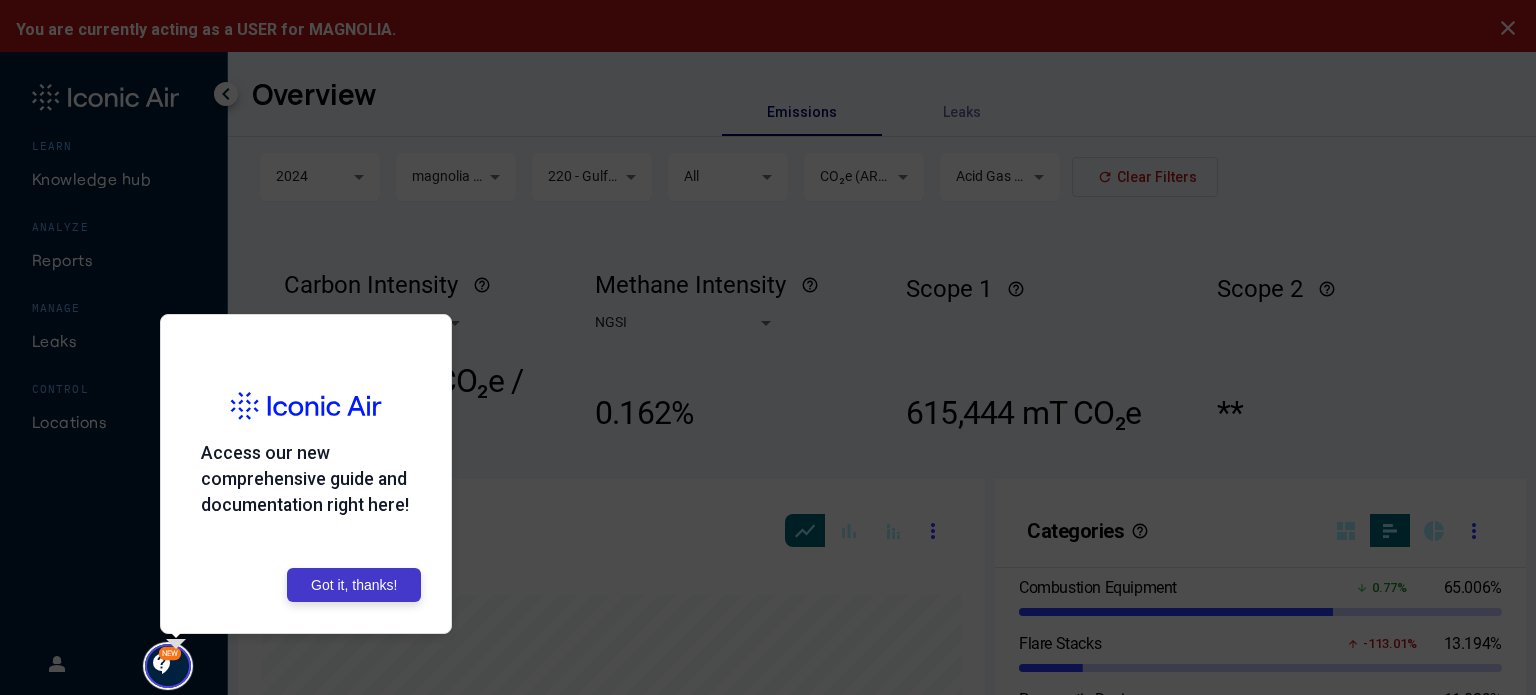 click on "Got it, thanks!" at bounding box center (354, 585) 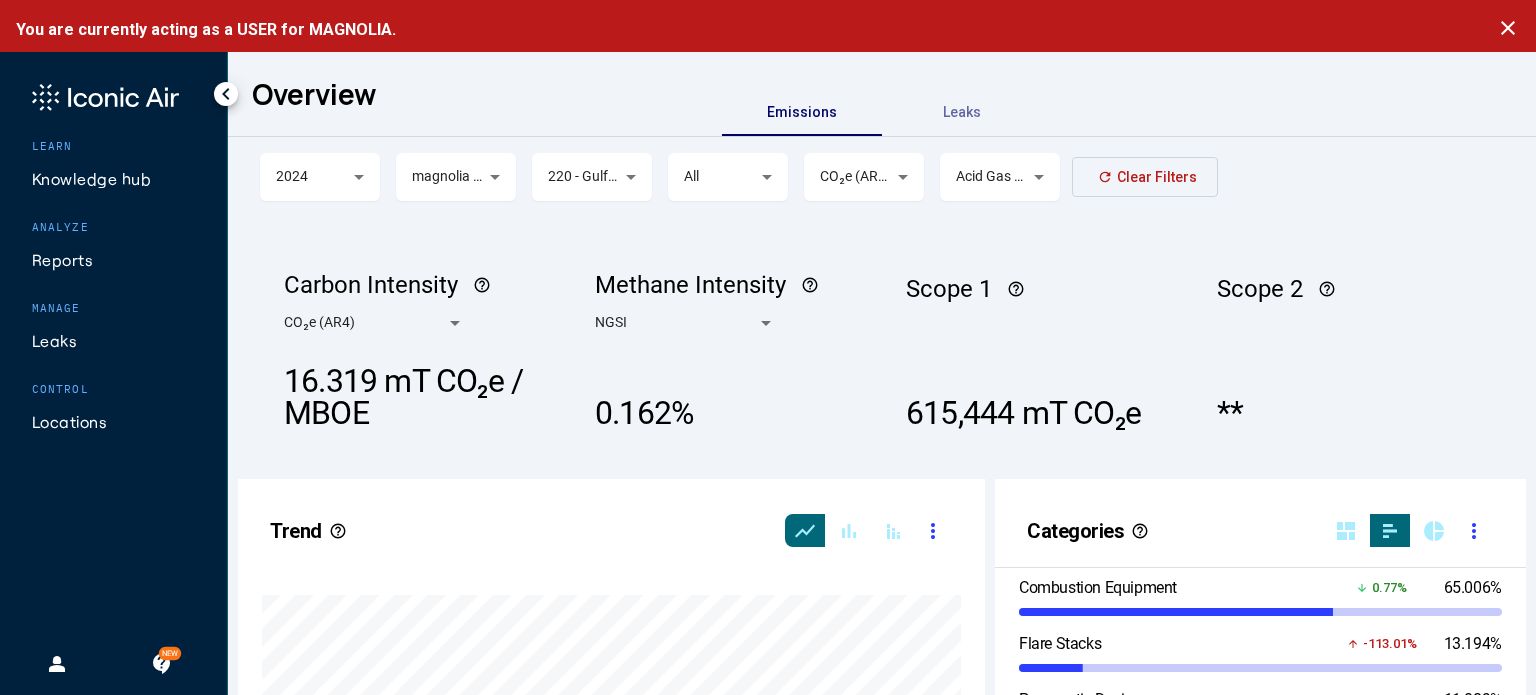 scroll, scrollTop: 0, scrollLeft: 14, axis: horizontal 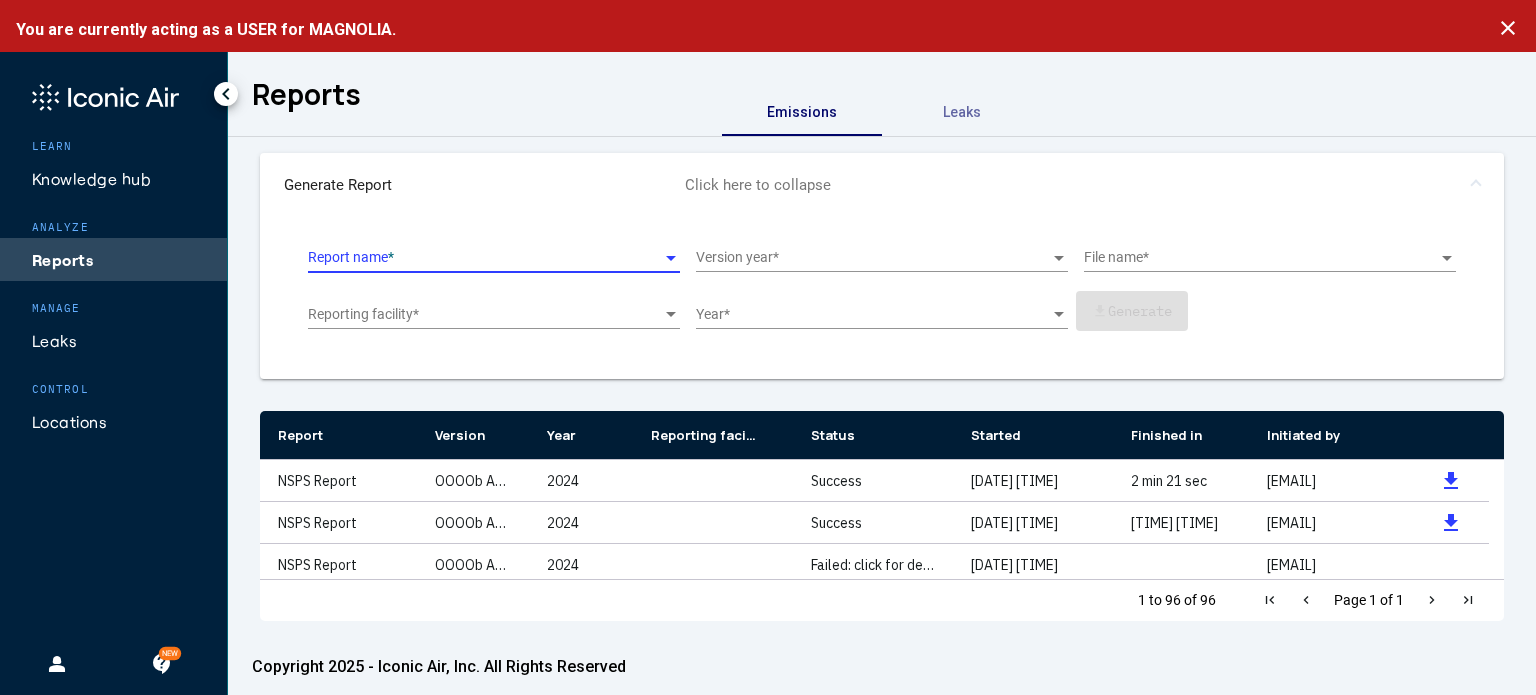 click at bounding box center [486, 258] 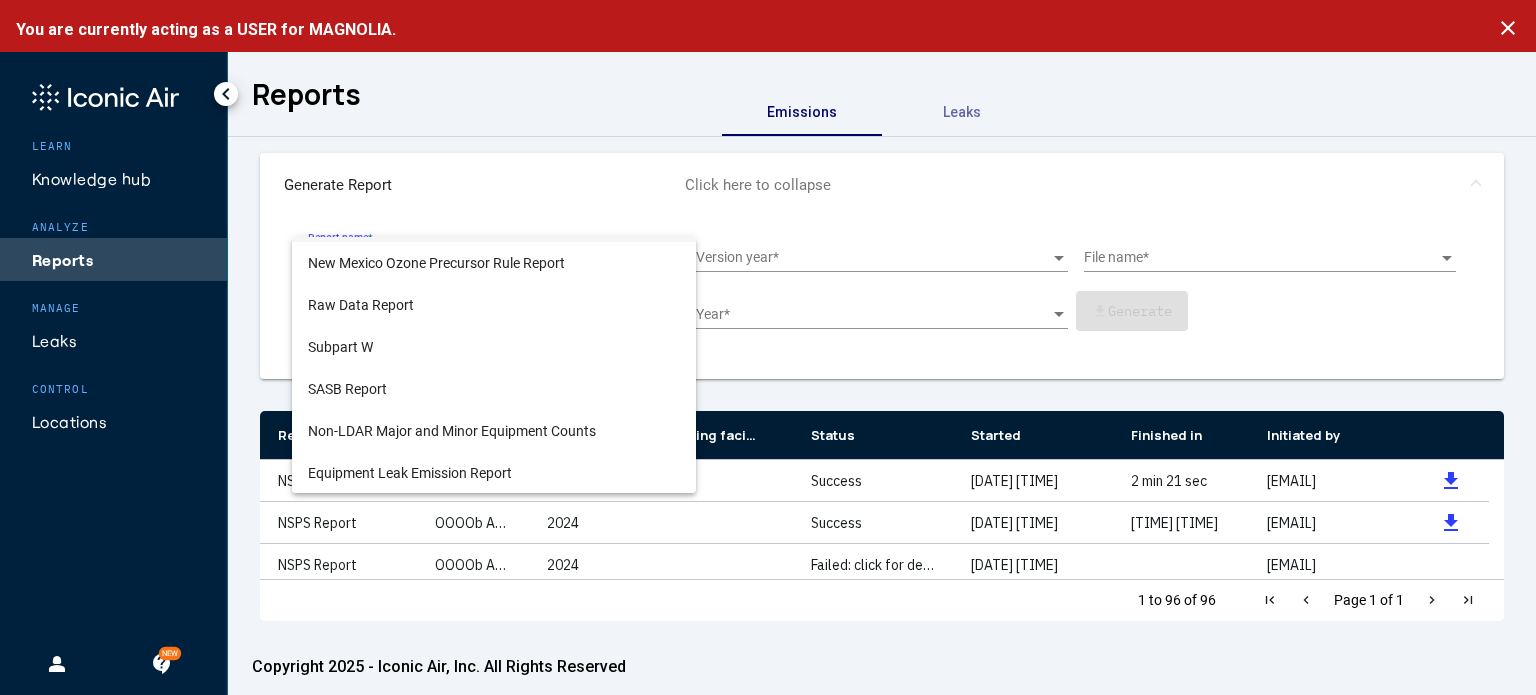 scroll, scrollTop: 0, scrollLeft: 0, axis: both 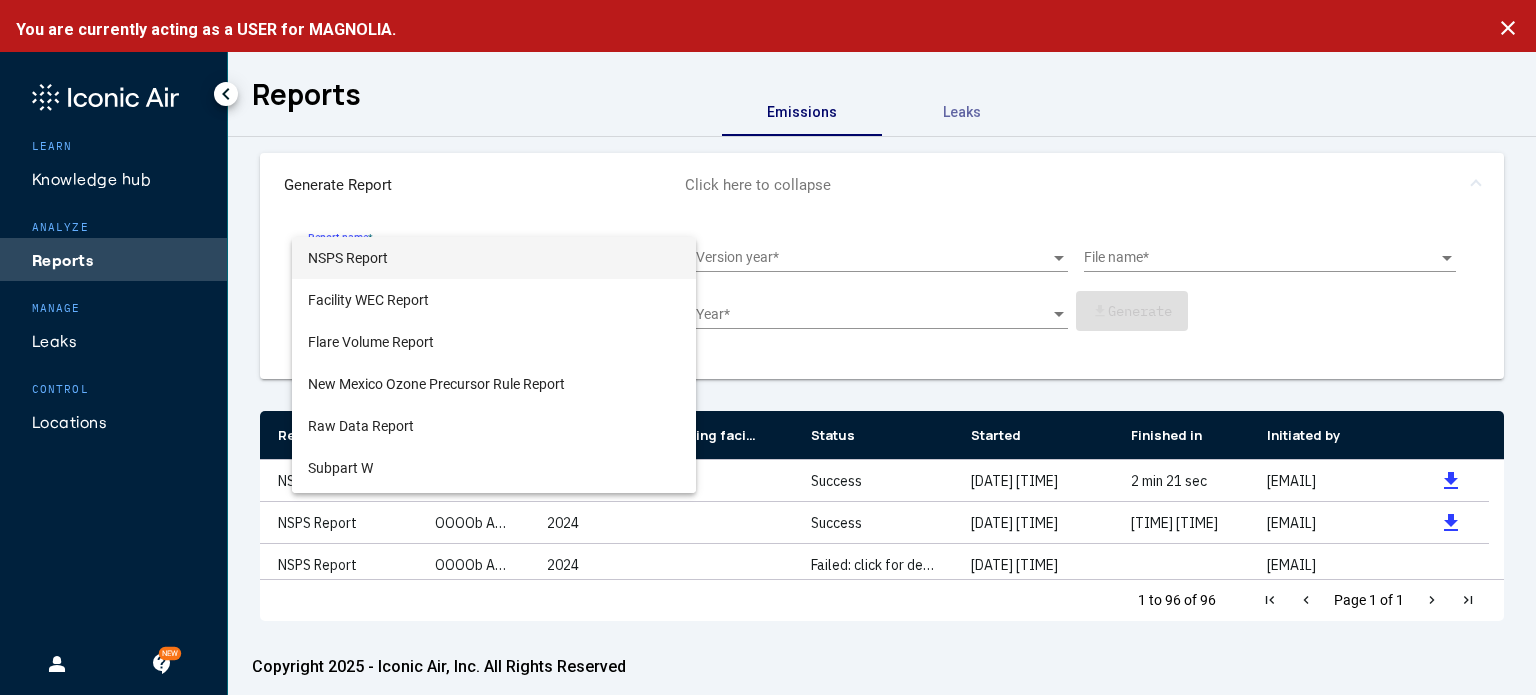 click at bounding box center (768, 347) 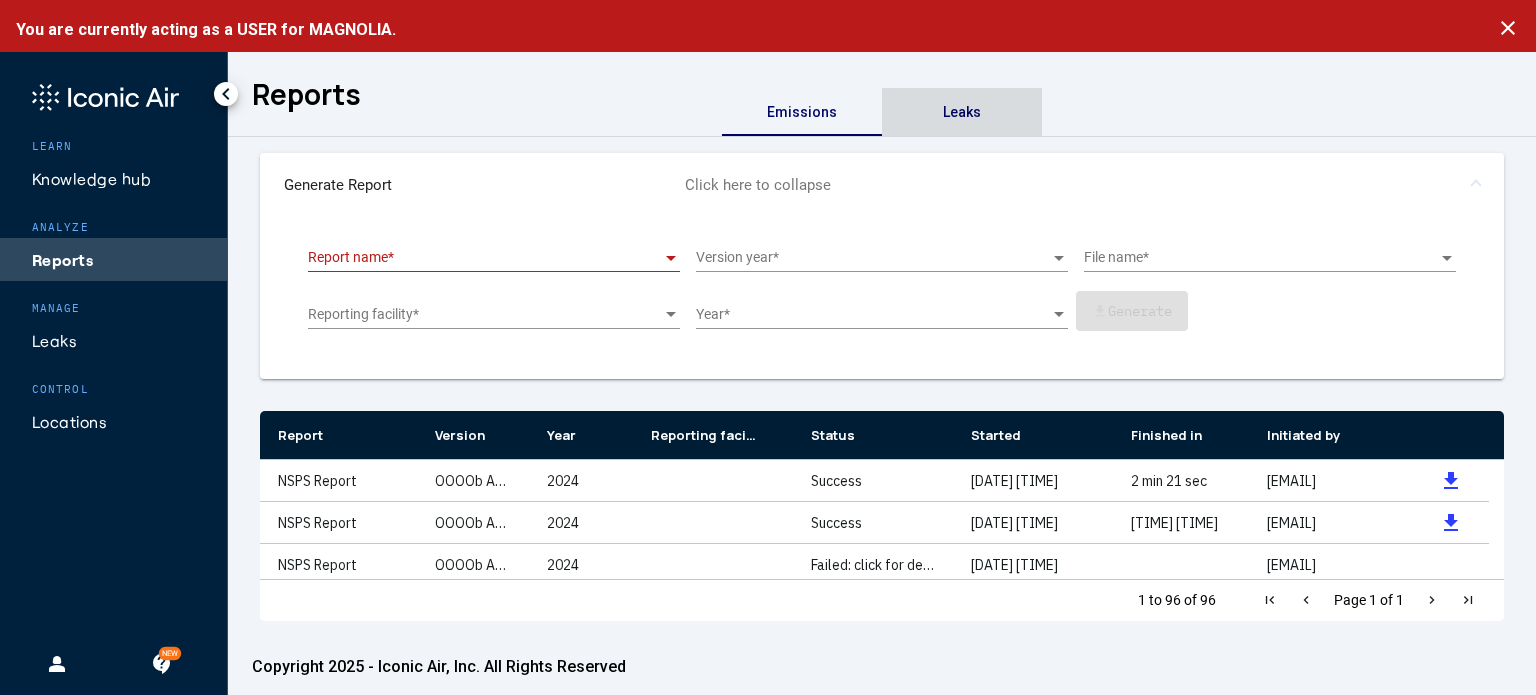 click on "Leaks" at bounding box center [962, 112] 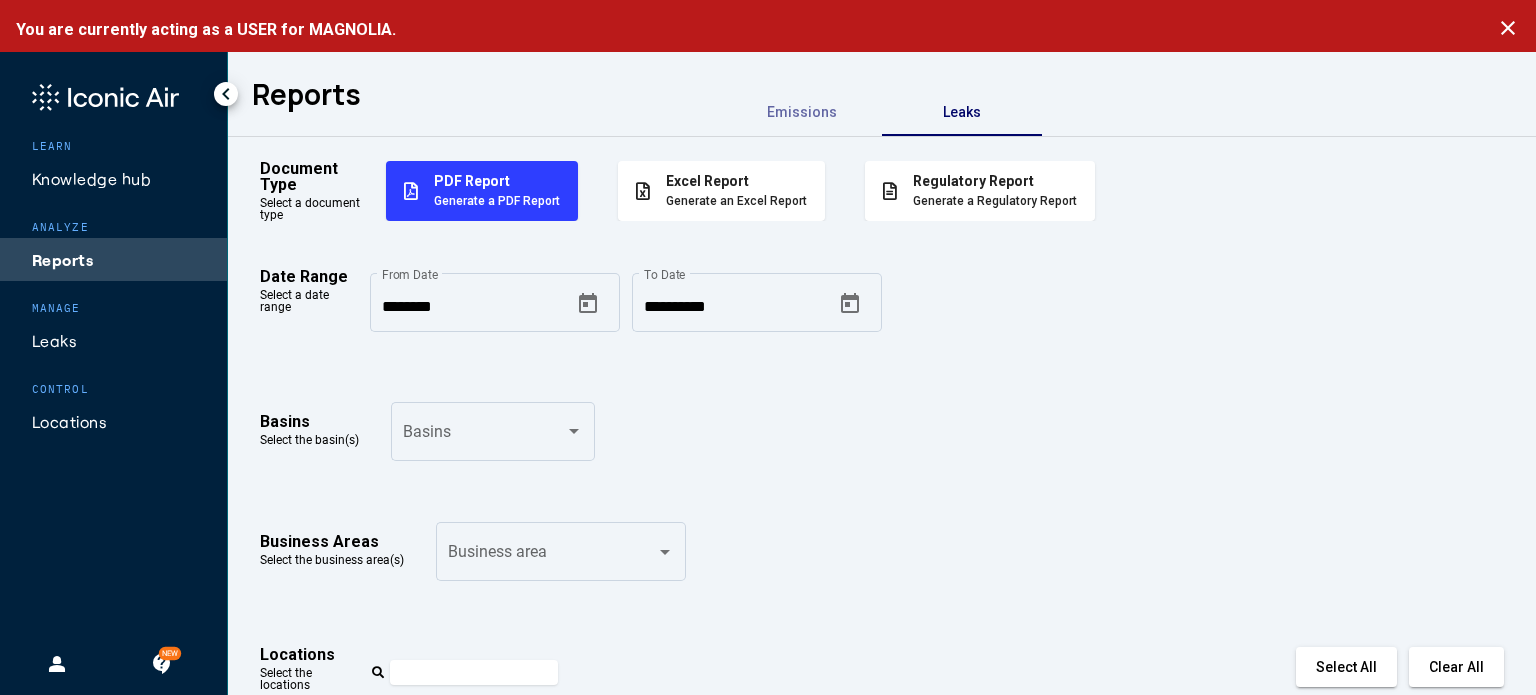 click on "person_2" 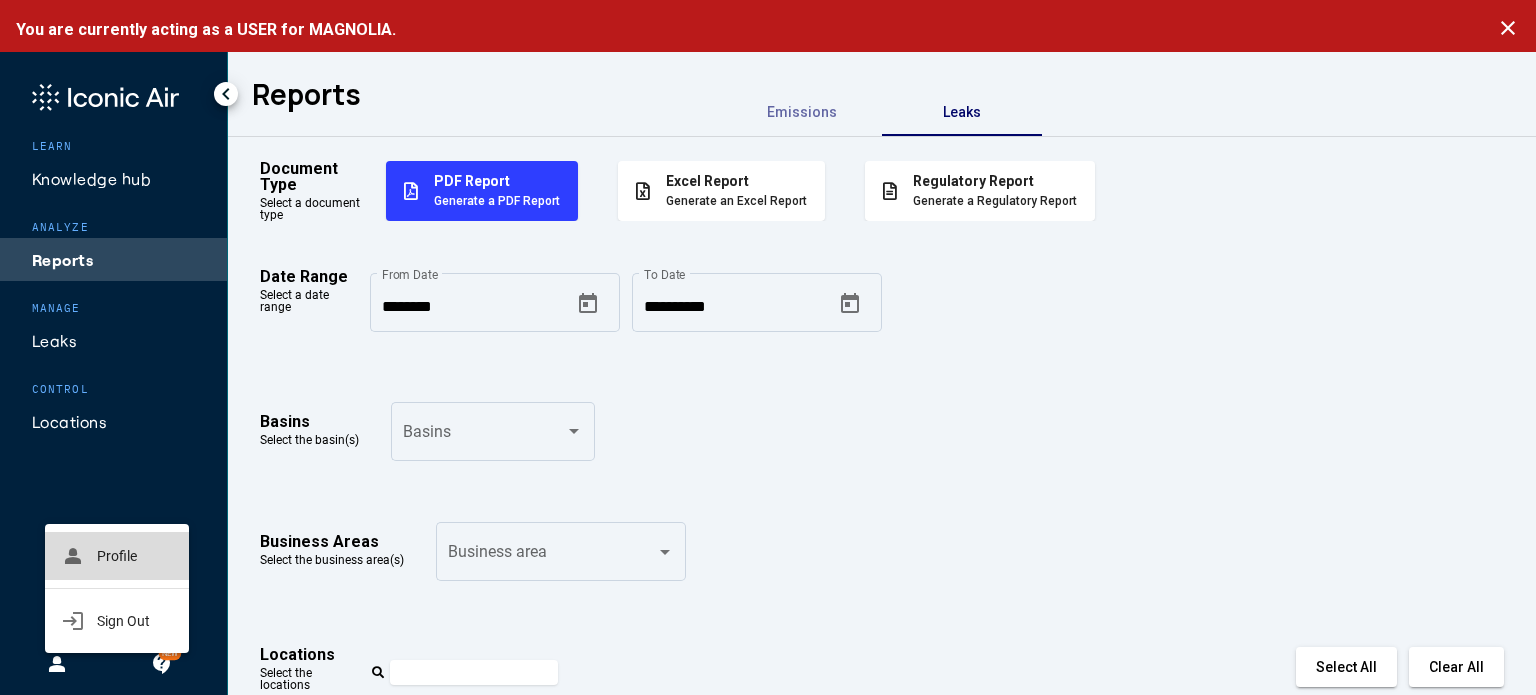 click on "Profile" at bounding box center [117, 556] 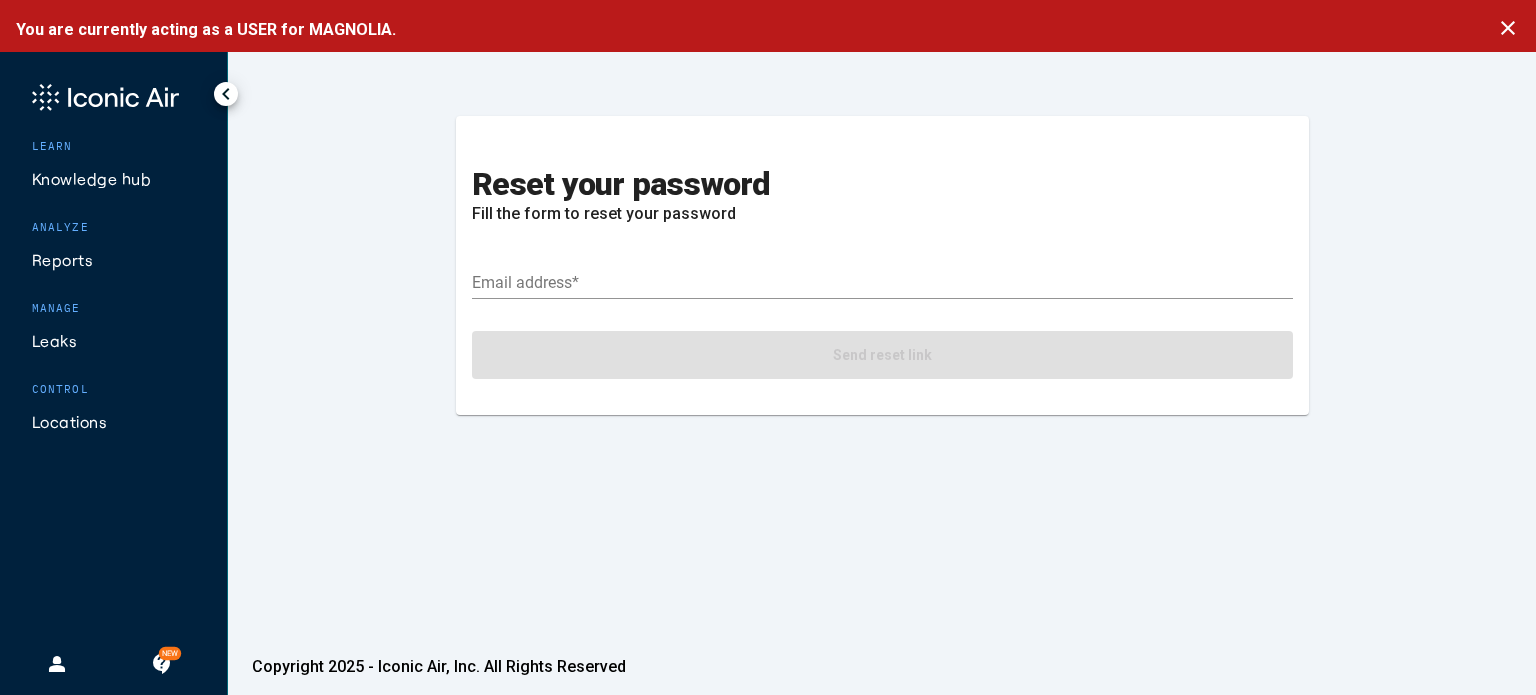 click on "chevron_left" 